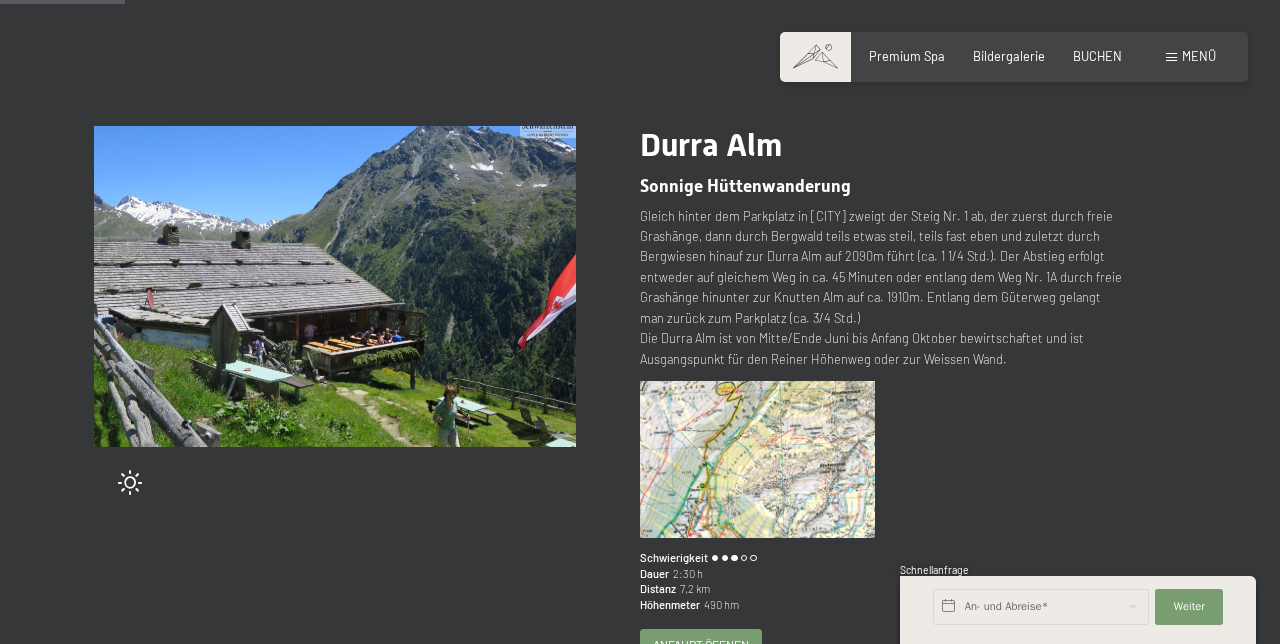 scroll, scrollTop: 114, scrollLeft: 0, axis: vertical 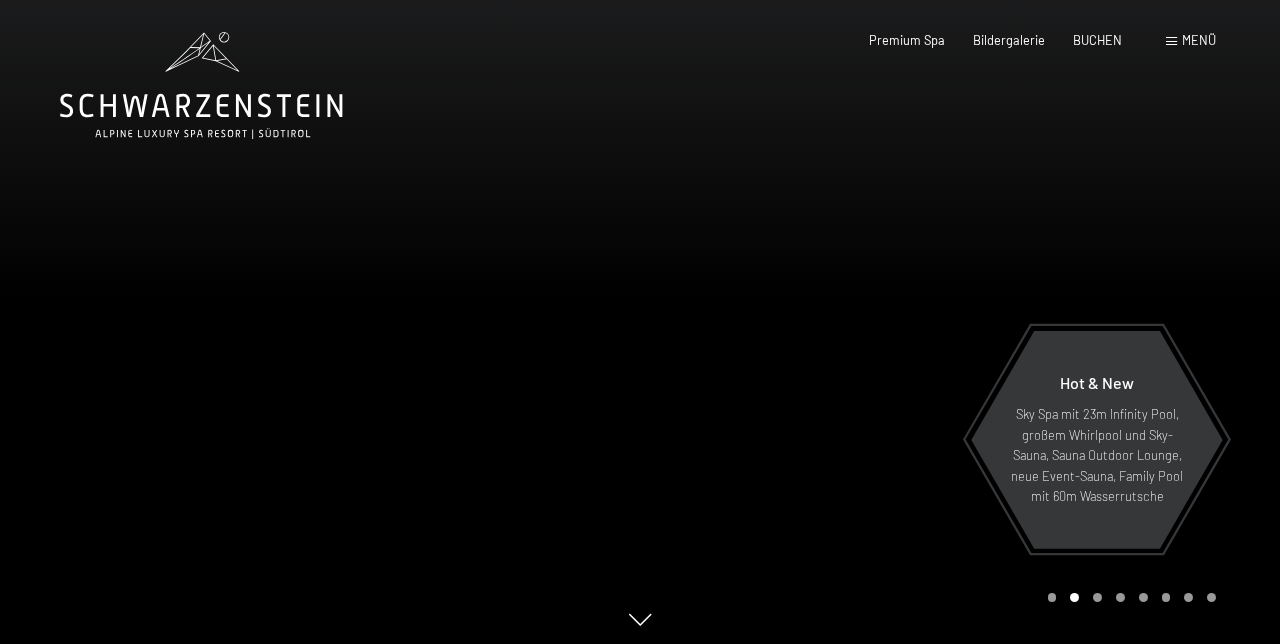 click on "BUCHEN" at bounding box center [1097, 40] 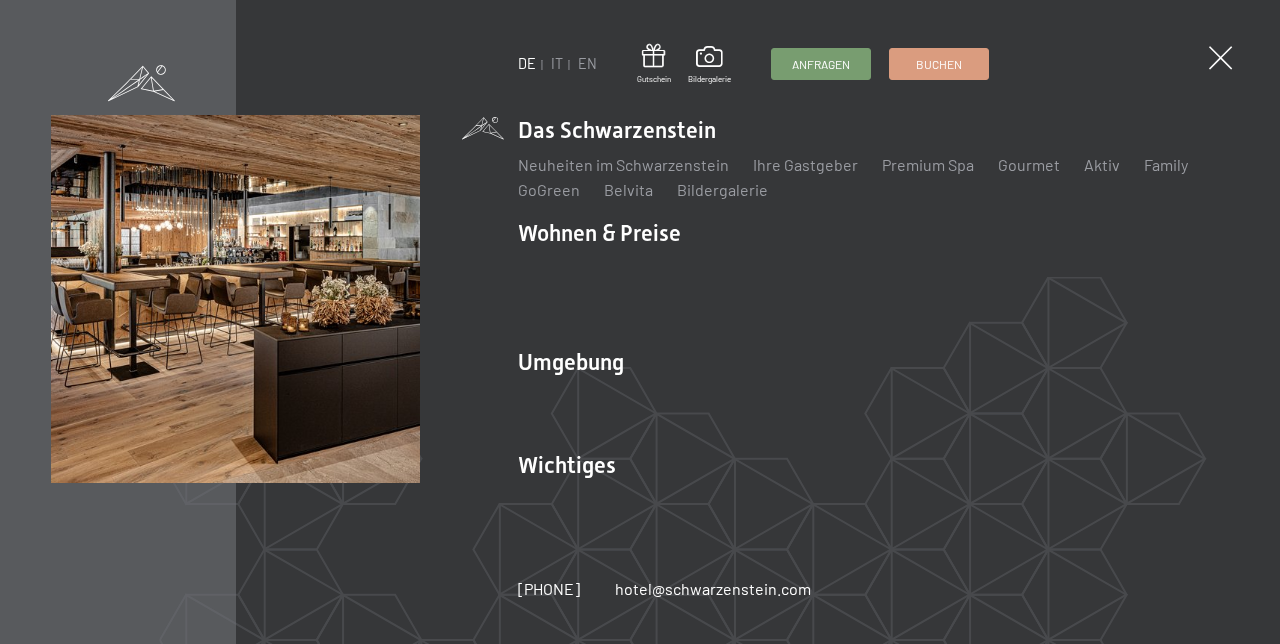 click on "Wohnen & Preise           Inklusivleistungen         Zimmer & Preise         Liste             Angebote         Liste             Familienpreise         Spa Anwendungen         Treuebonus         Anfrage         Buchung         AGBs - Info         Gutschein         Geschenksidee         App. Luxegg" at bounding box center [873, 274] 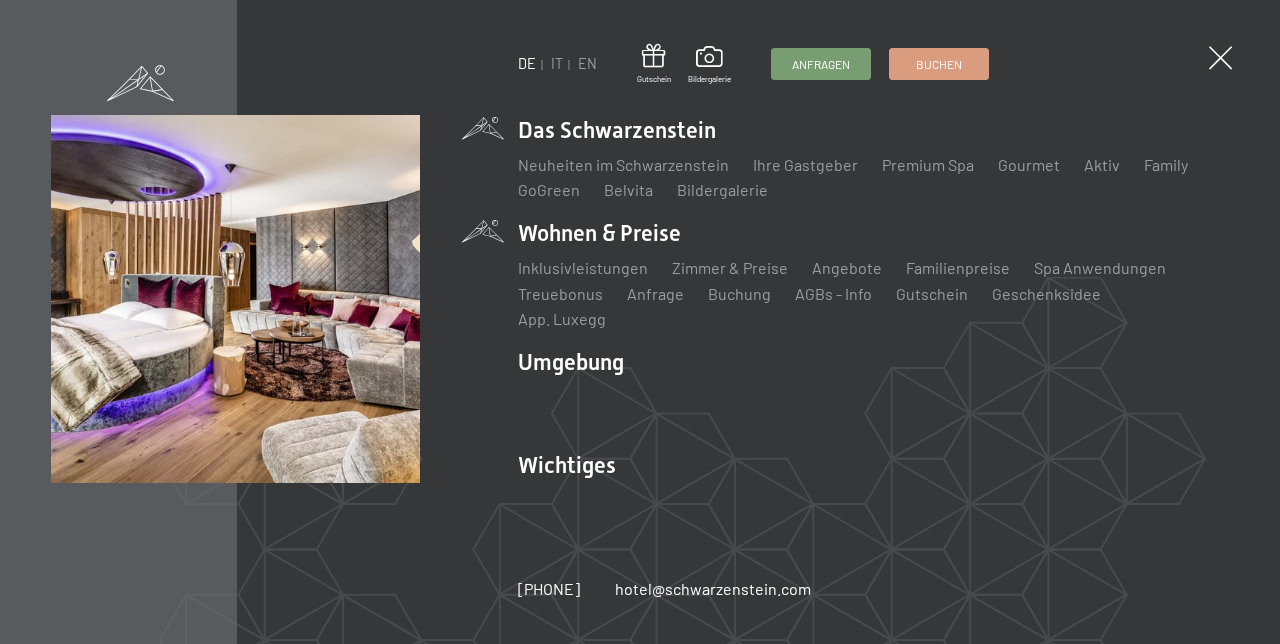click on "Zimmer & Preise" at bounding box center (730, 267) 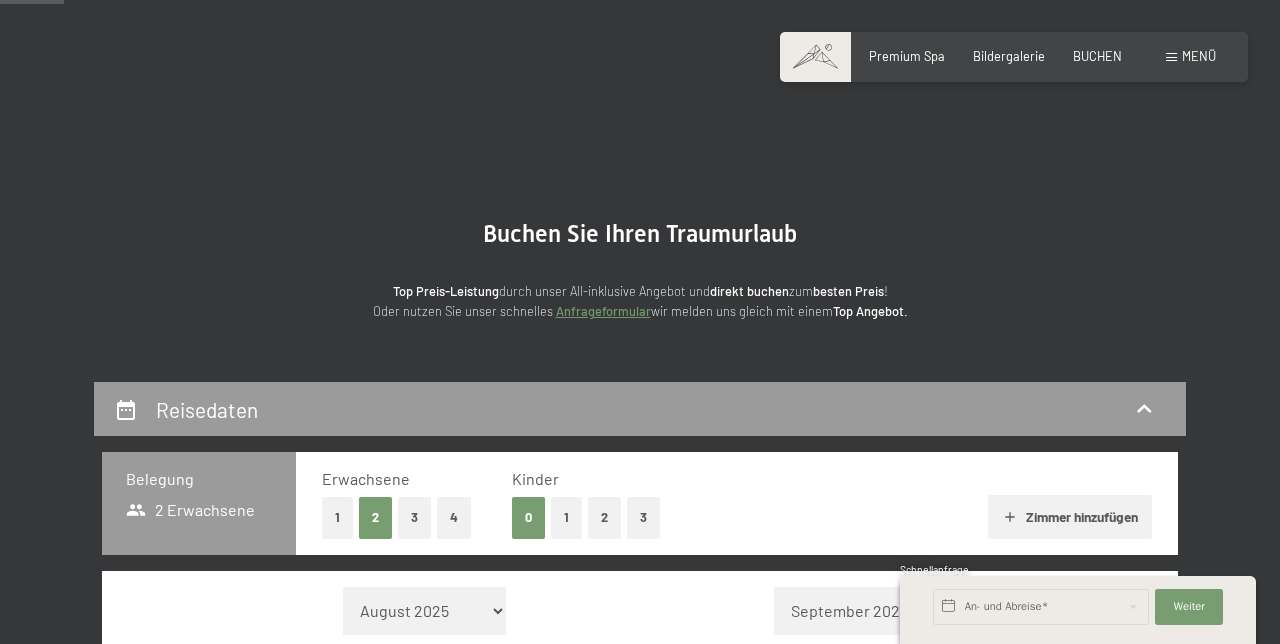 scroll, scrollTop: 145, scrollLeft: 0, axis: vertical 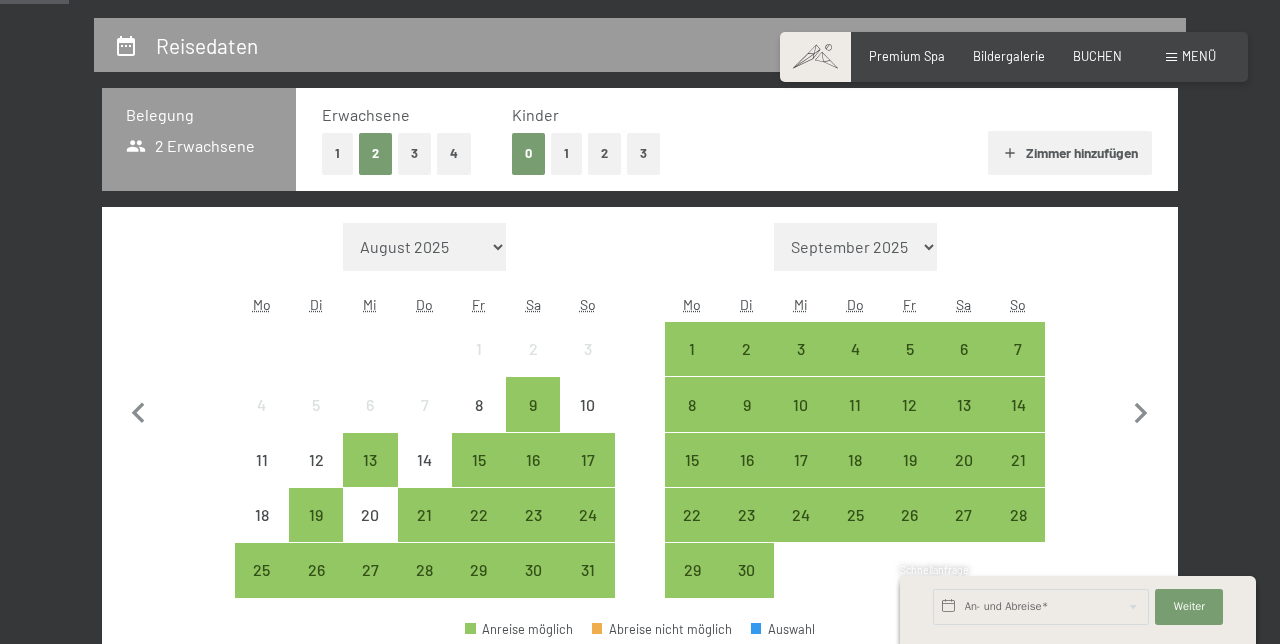 click on "22" at bounding box center [692, 515] 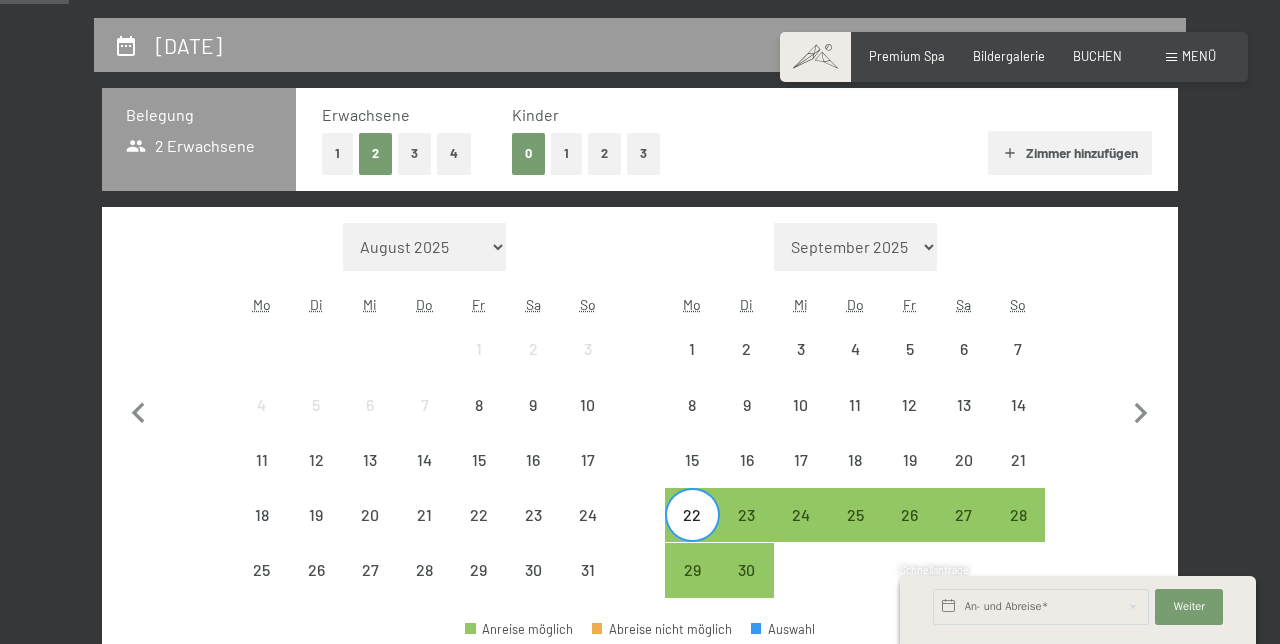 click on "27" at bounding box center (964, 532) 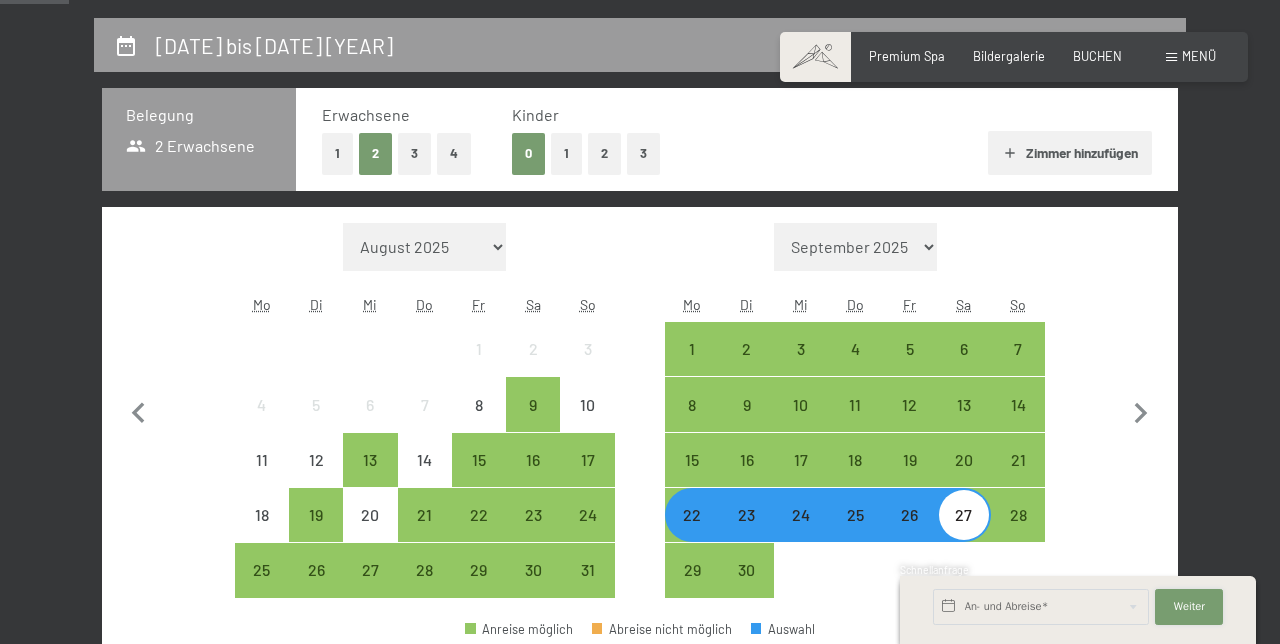click on "Weiter Adressfelder ausblenden" at bounding box center [1189, 607] 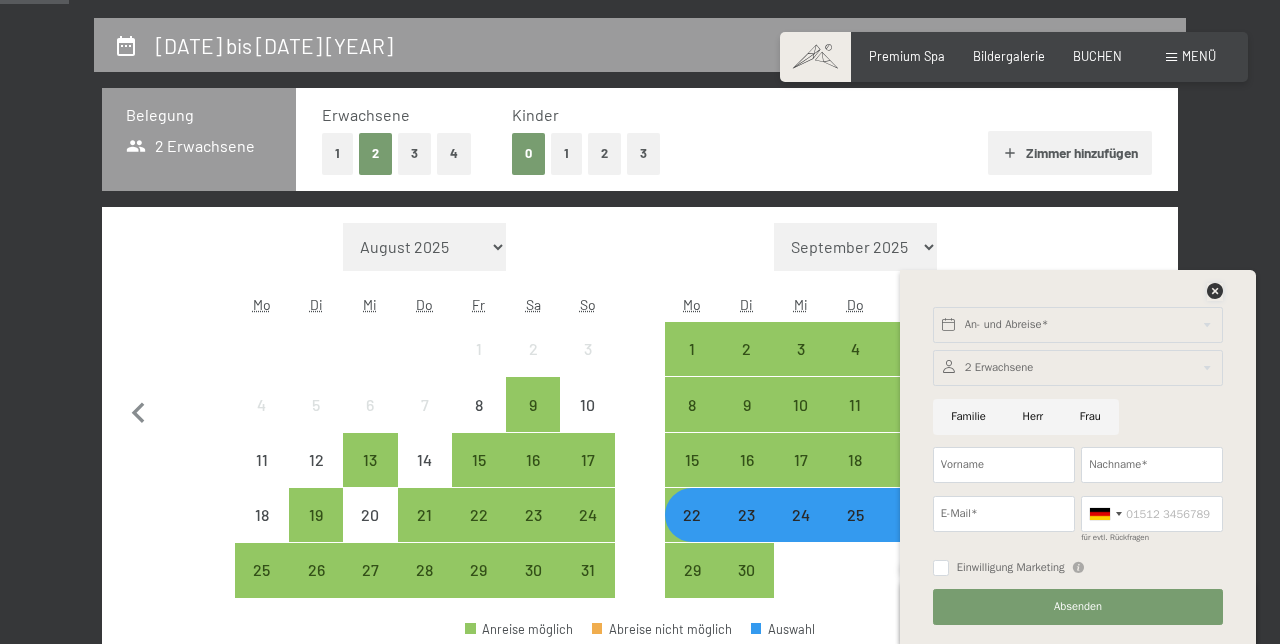 click at bounding box center (1215, 291) 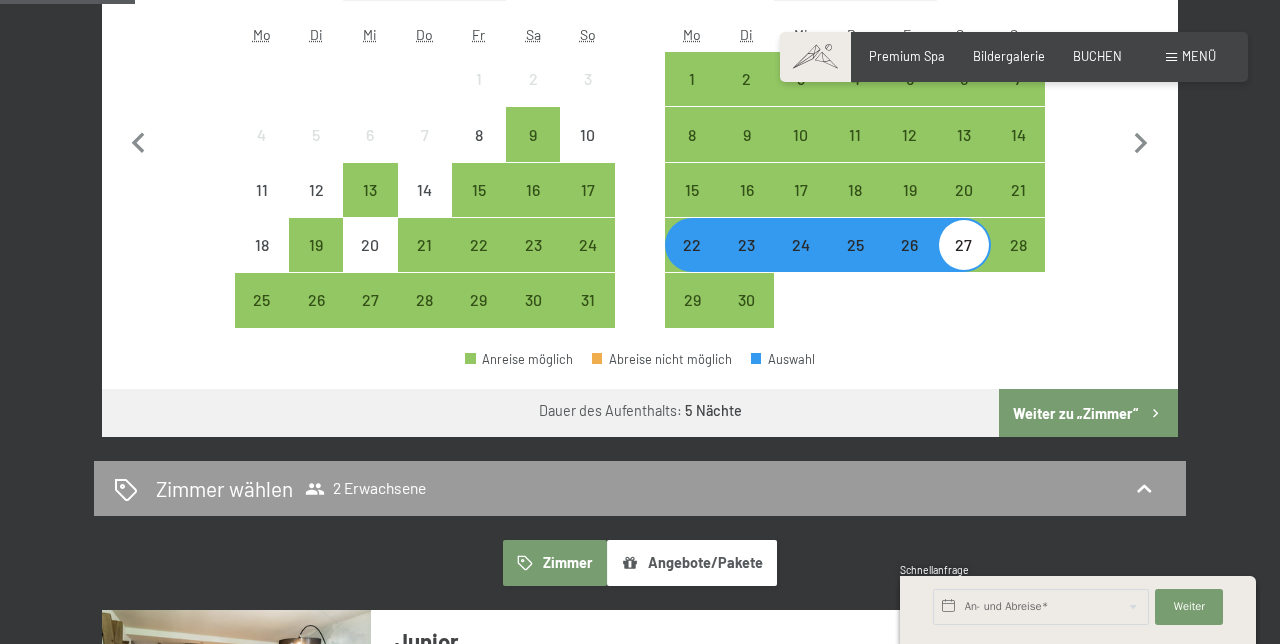 click on "Weiter zu „Zimmer“" at bounding box center [1088, 413] 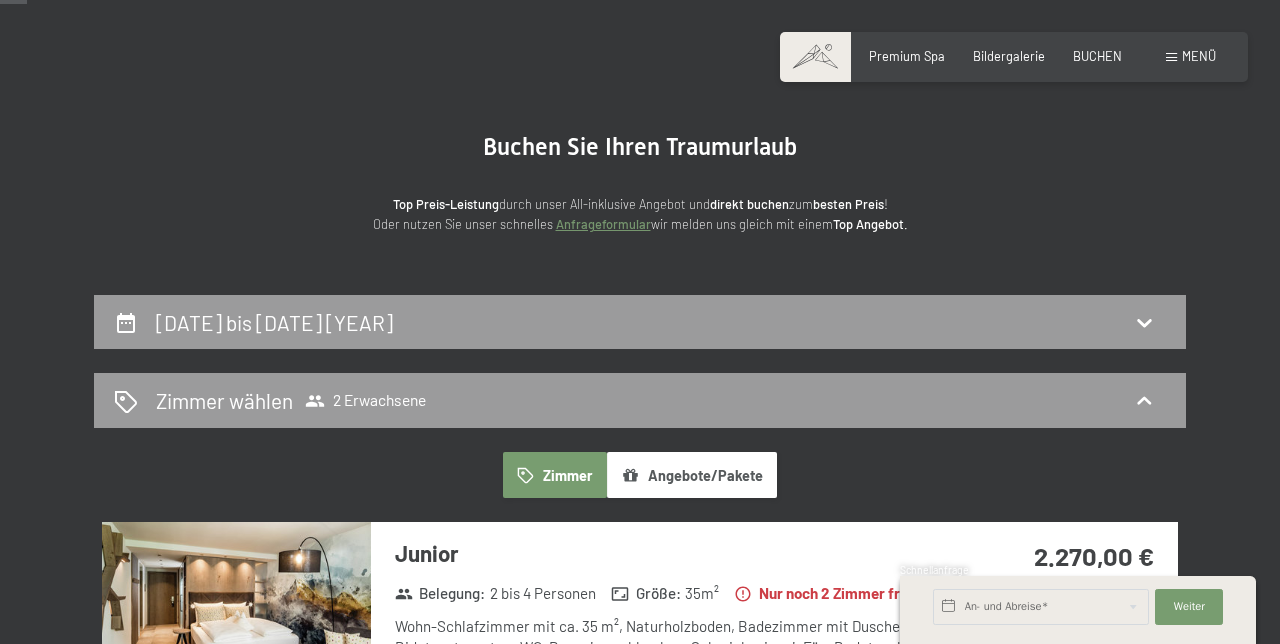 scroll, scrollTop: 0, scrollLeft: 0, axis: both 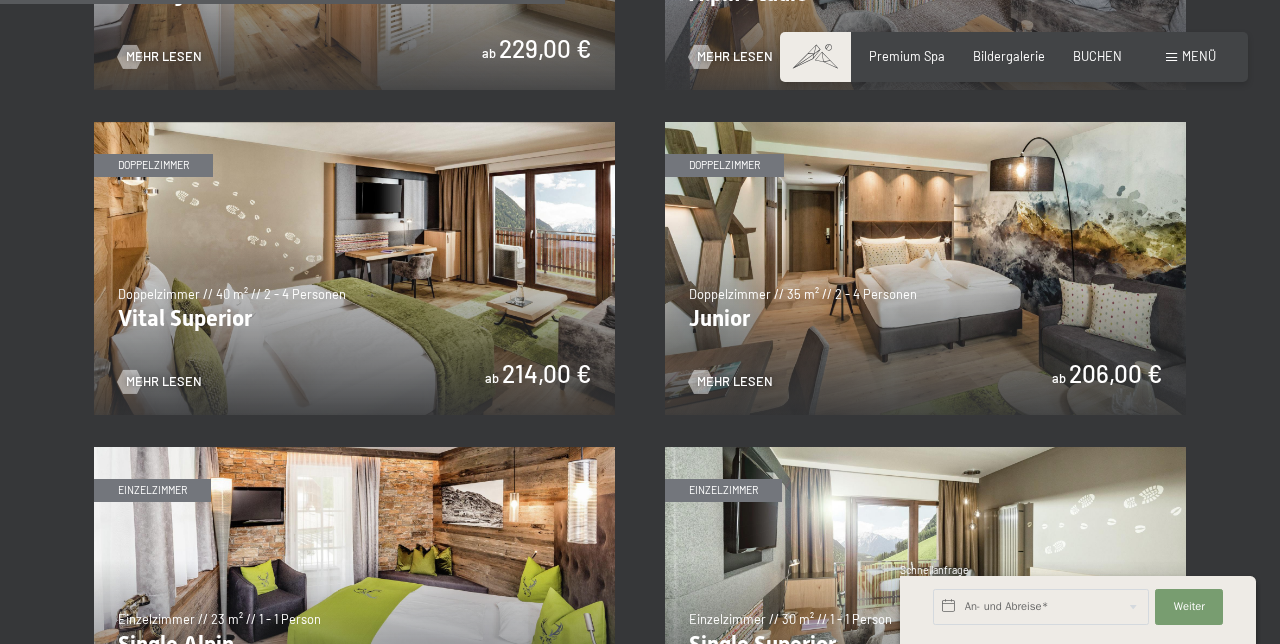 click at bounding box center [354, 268] 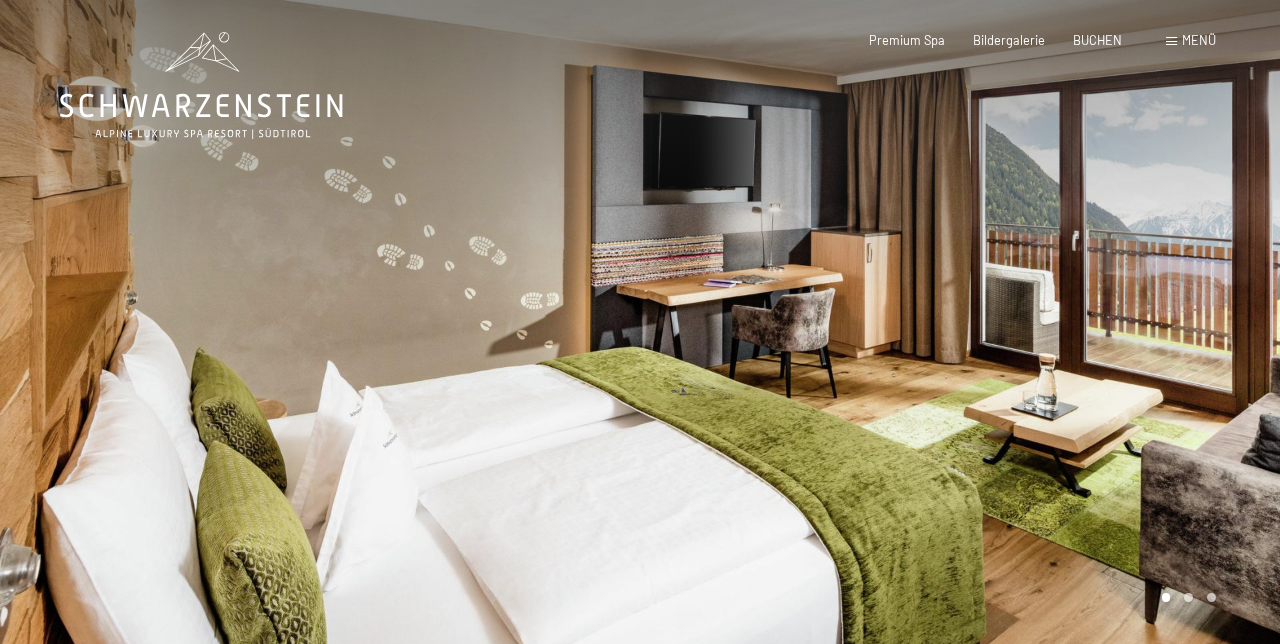 scroll, scrollTop: 0, scrollLeft: 0, axis: both 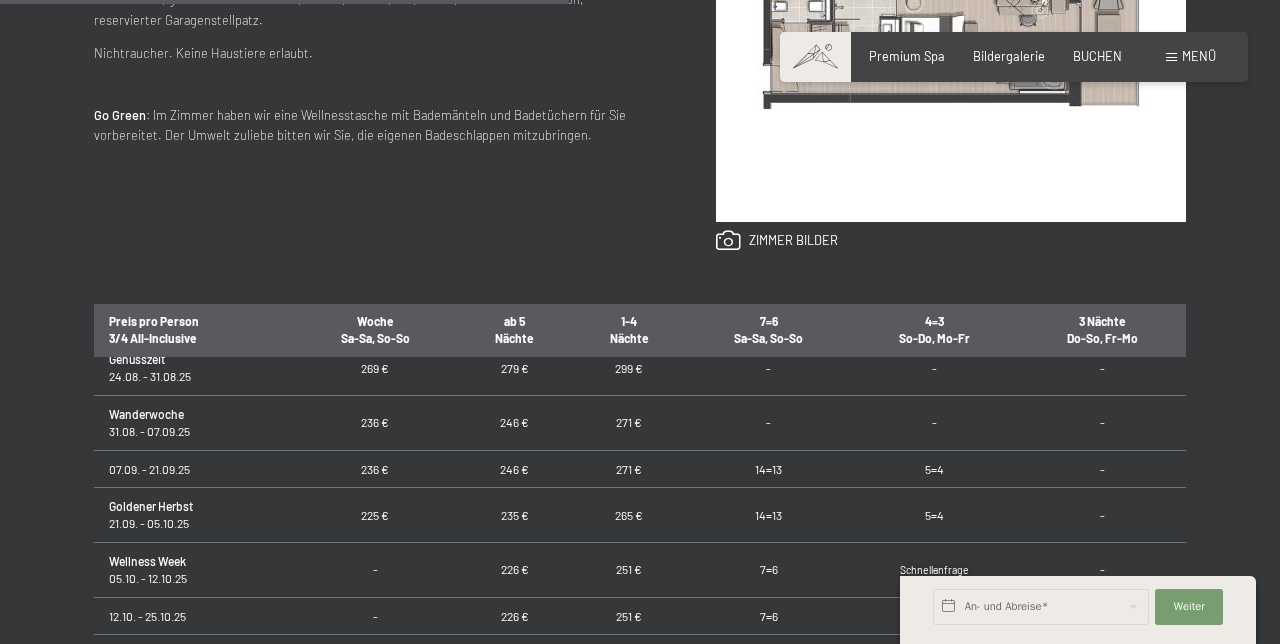 click on "Goldener Herbst  21.09. - 05.10.25" at bounding box center (193, 515) 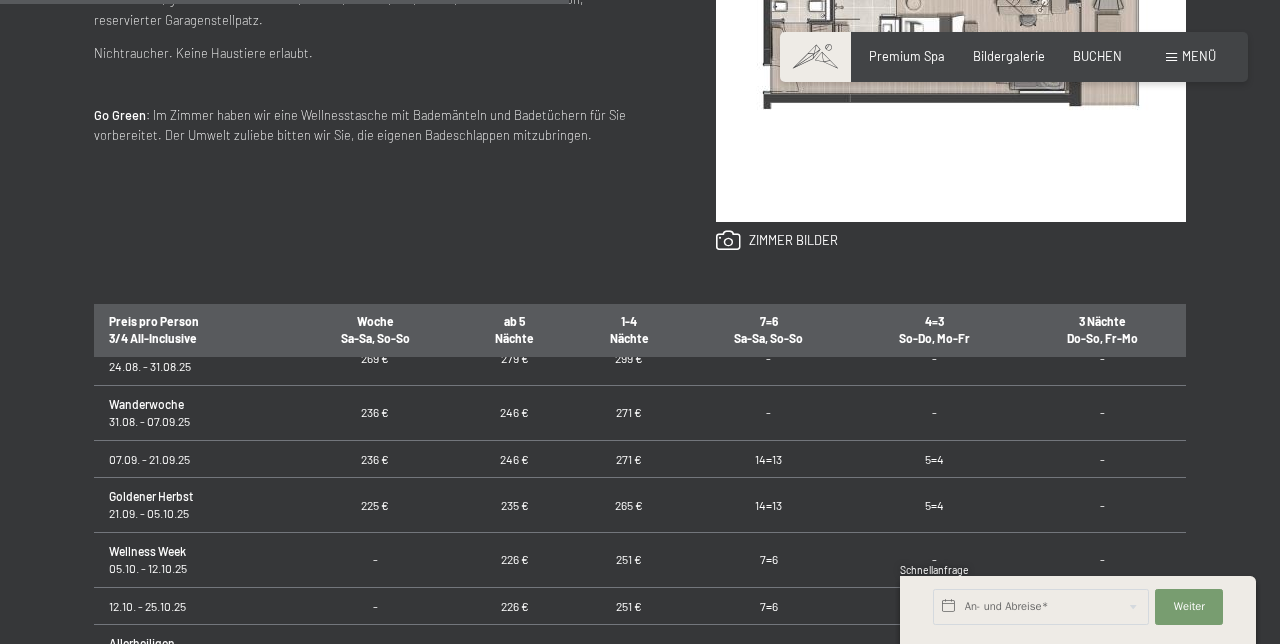 scroll, scrollTop: 0, scrollLeft: 0, axis: both 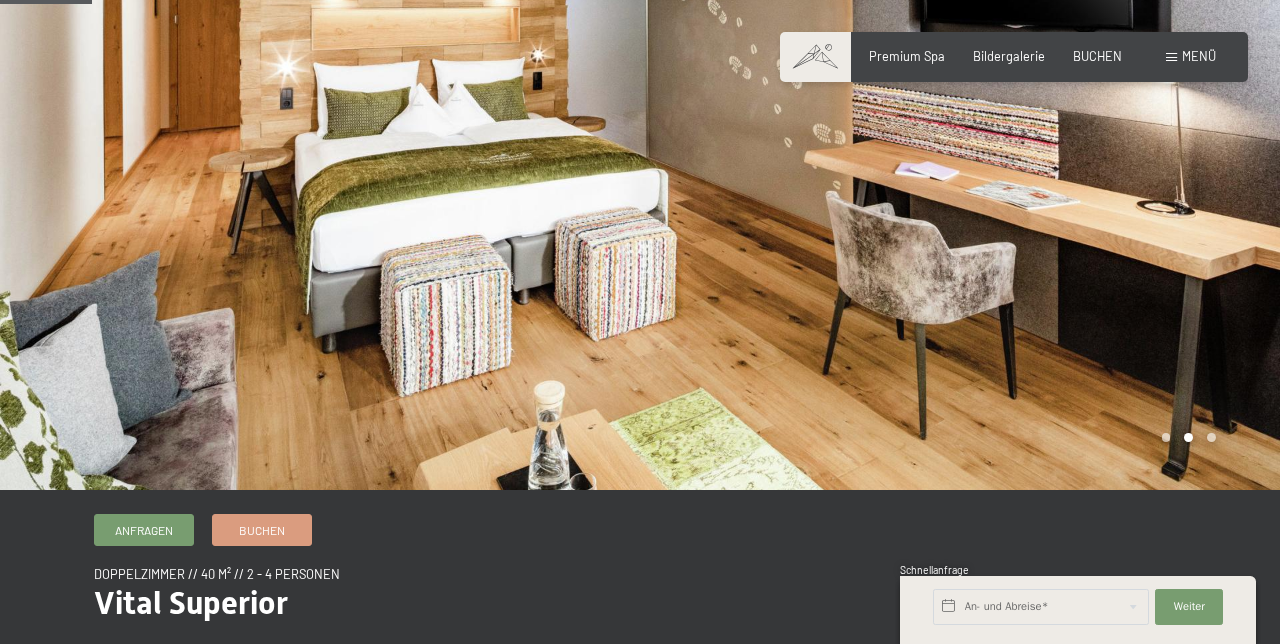 click on "Buchen" at bounding box center (262, 530) 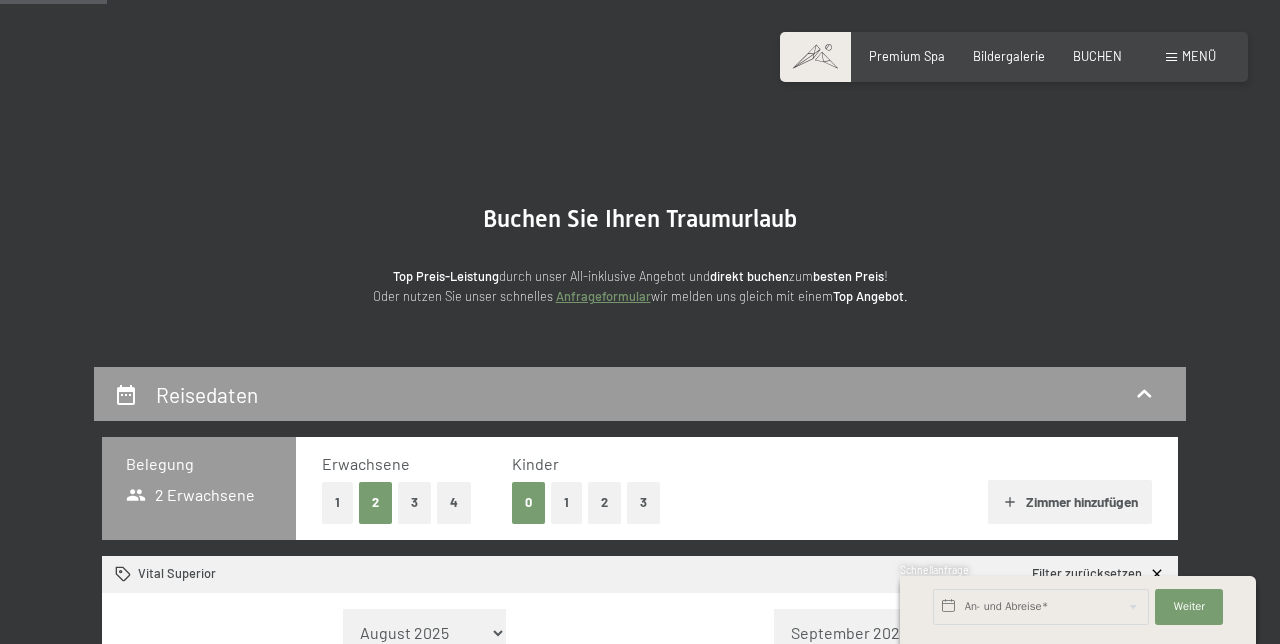 scroll, scrollTop: 0, scrollLeft: 0, axis: both 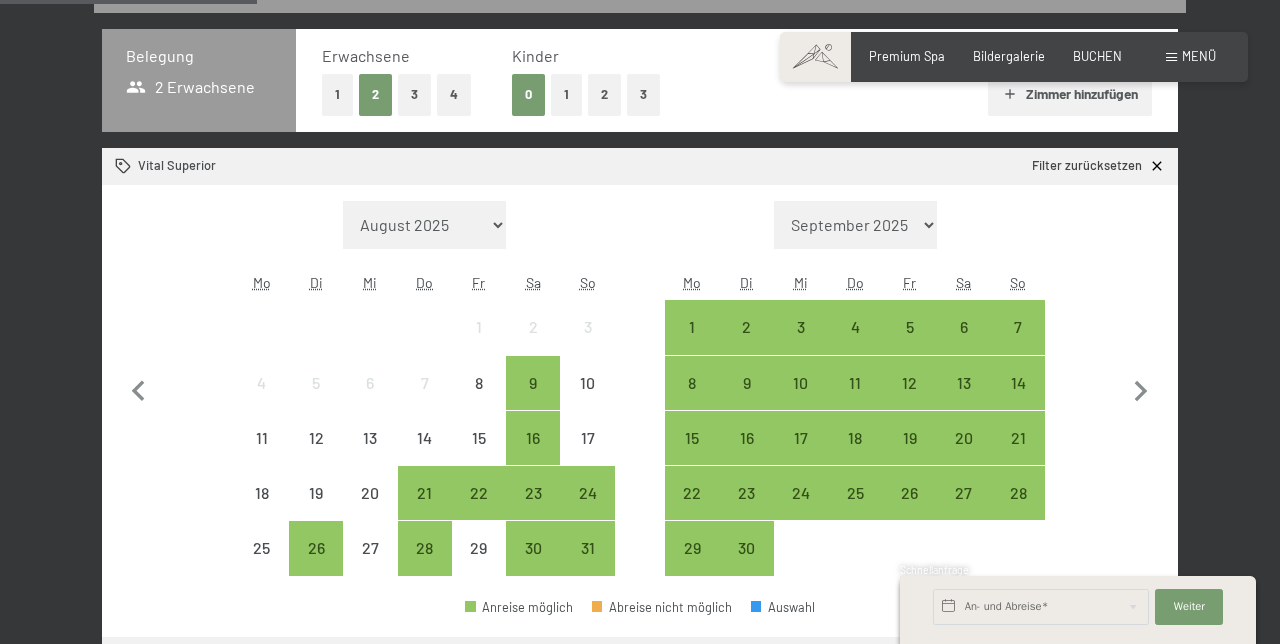 click on "28" at bounding box center [1018, 510] 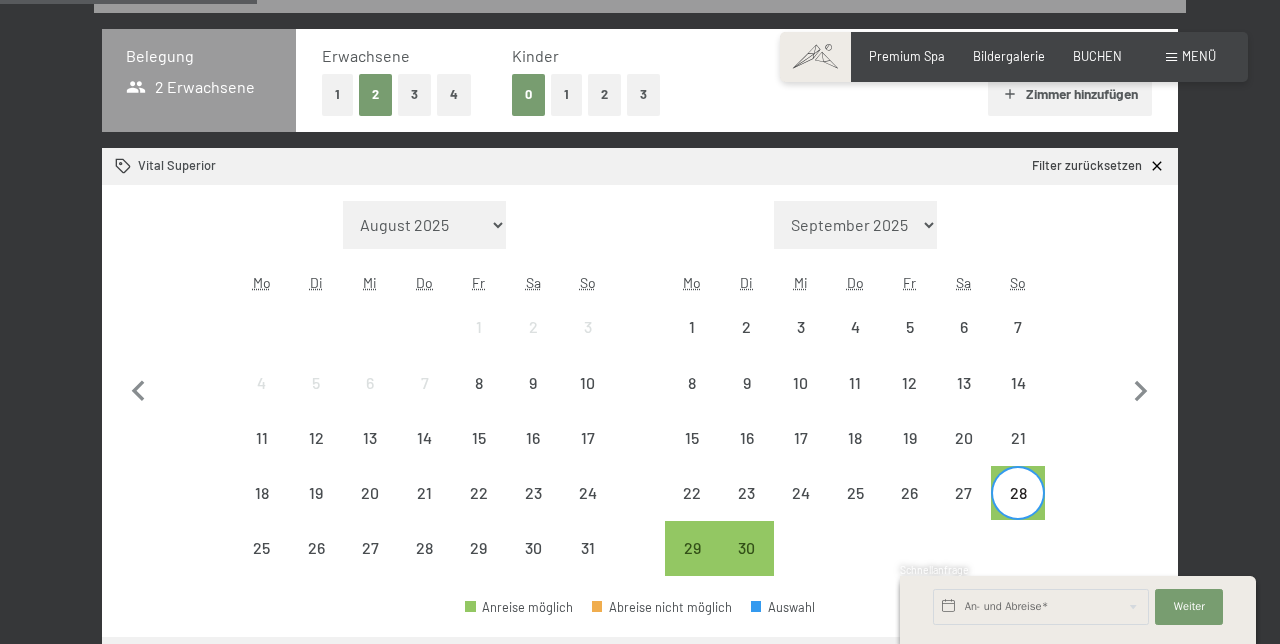 click 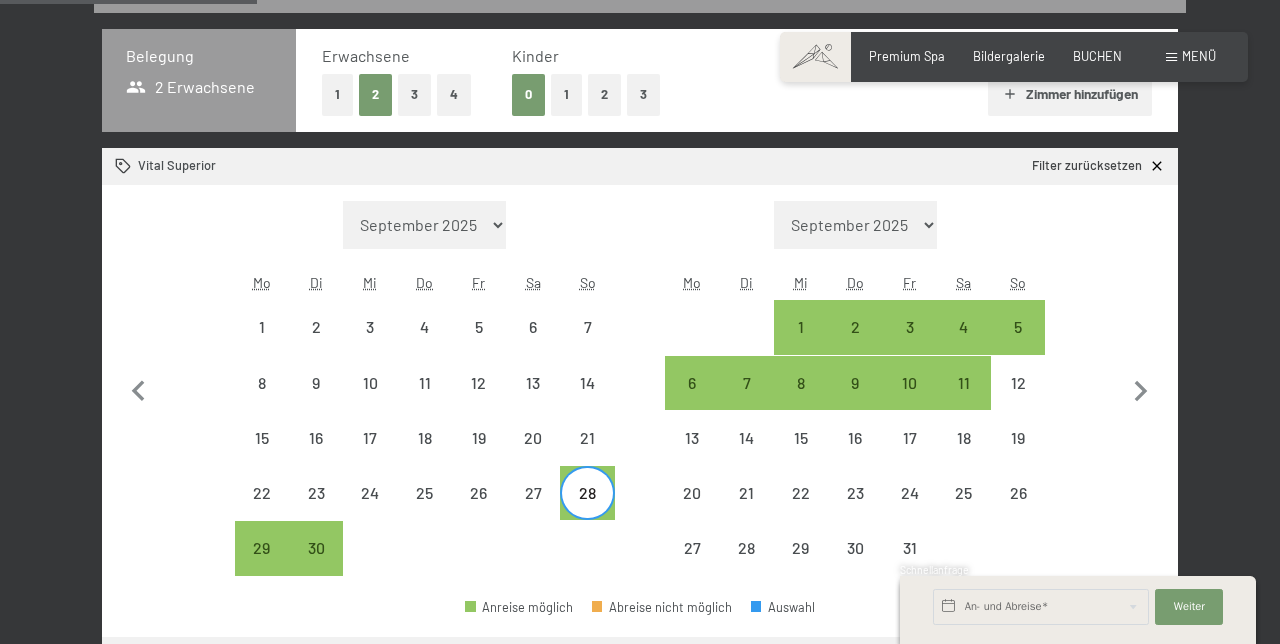 select on "2025-09-01" 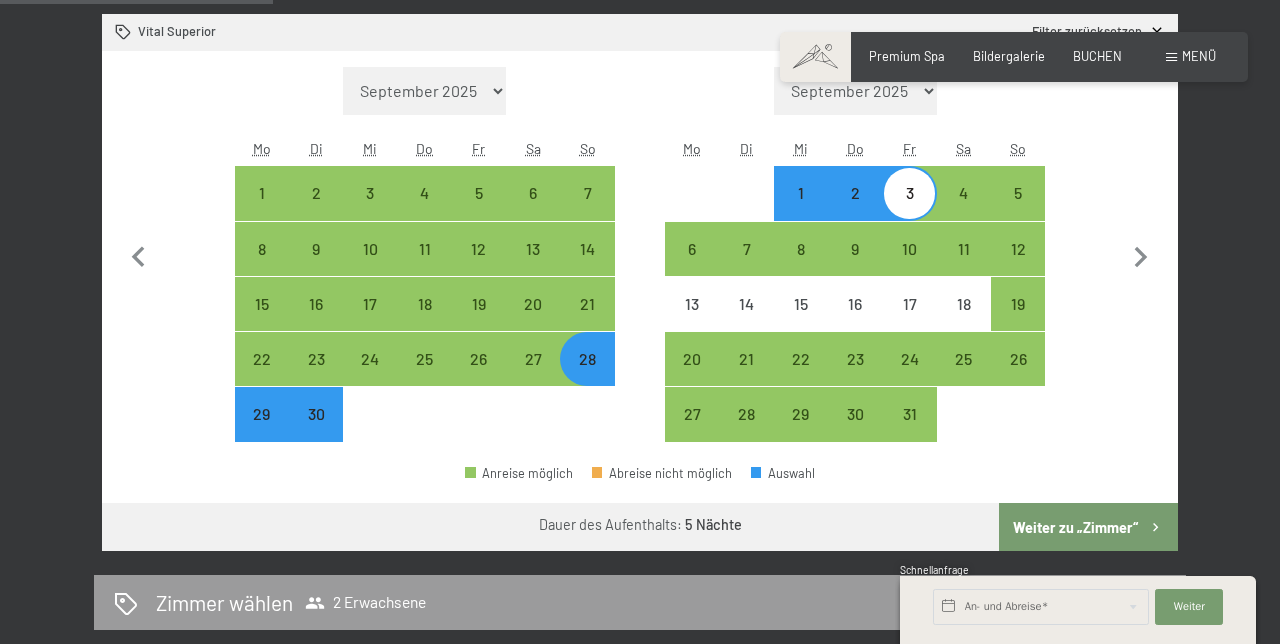 click on "Weiter zu „Zimmer“" at bounding box center [1088, 527] 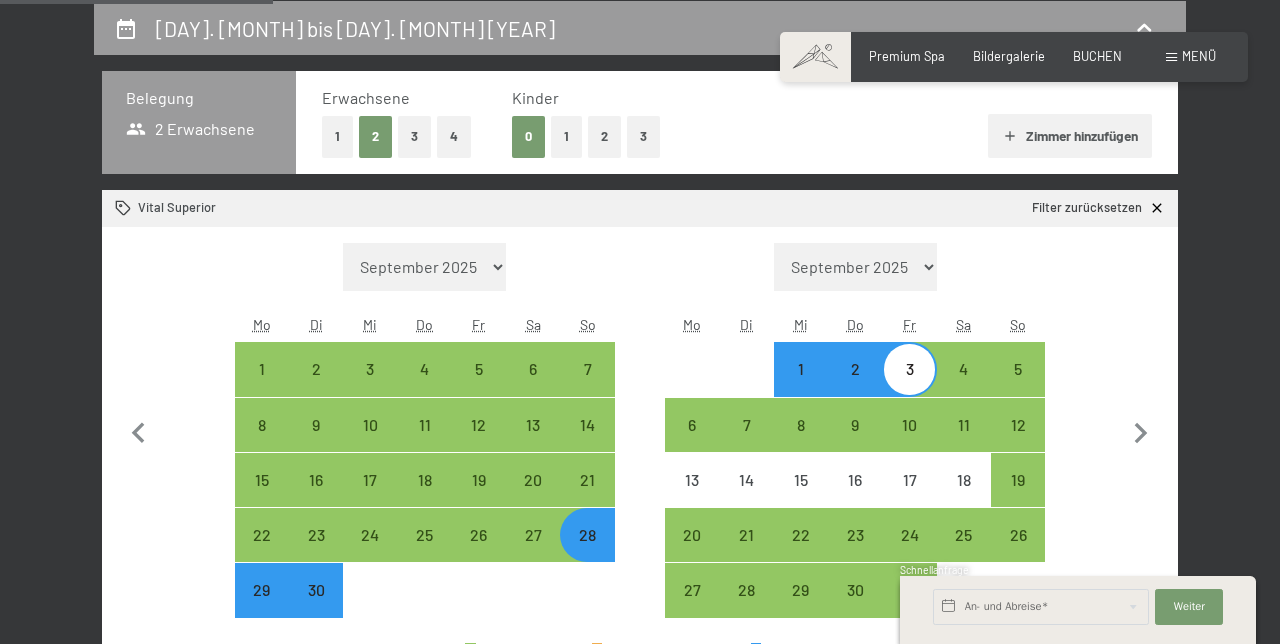 select on "2025-09-01" 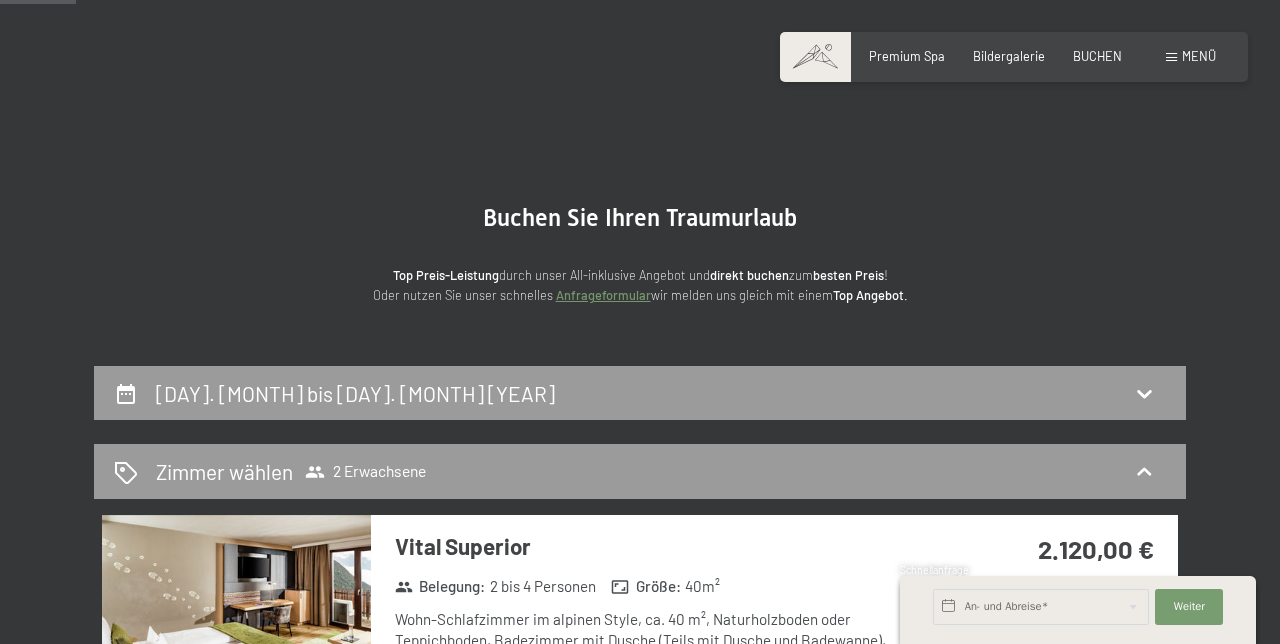 scroll, scrollTop: 0, scrollLeft: 0, axis: both 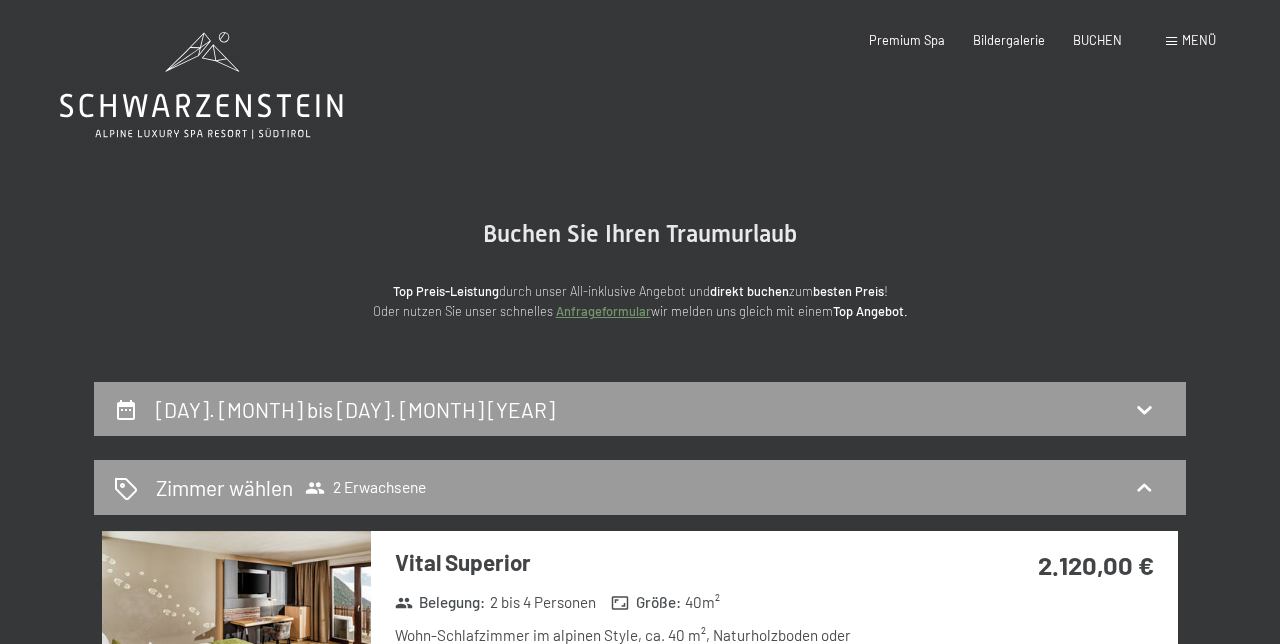 click on "Menü" at bounding box center [1199, 40] 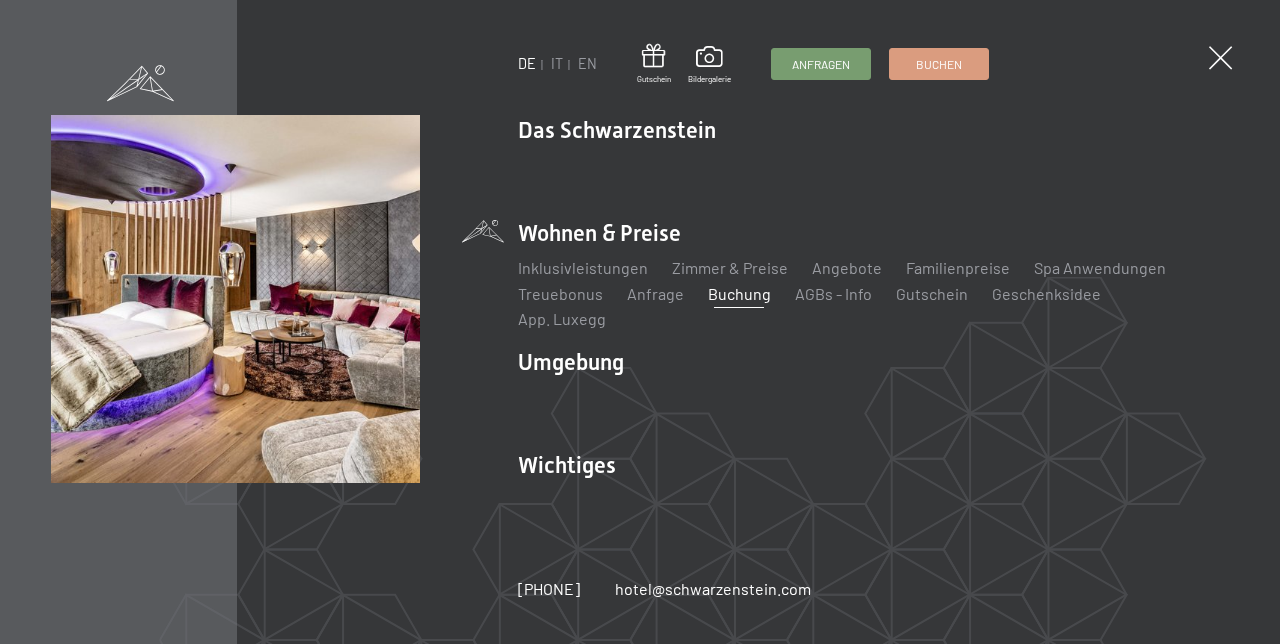 click on "Inklusivleistungen" at bounding box center [583, 267] 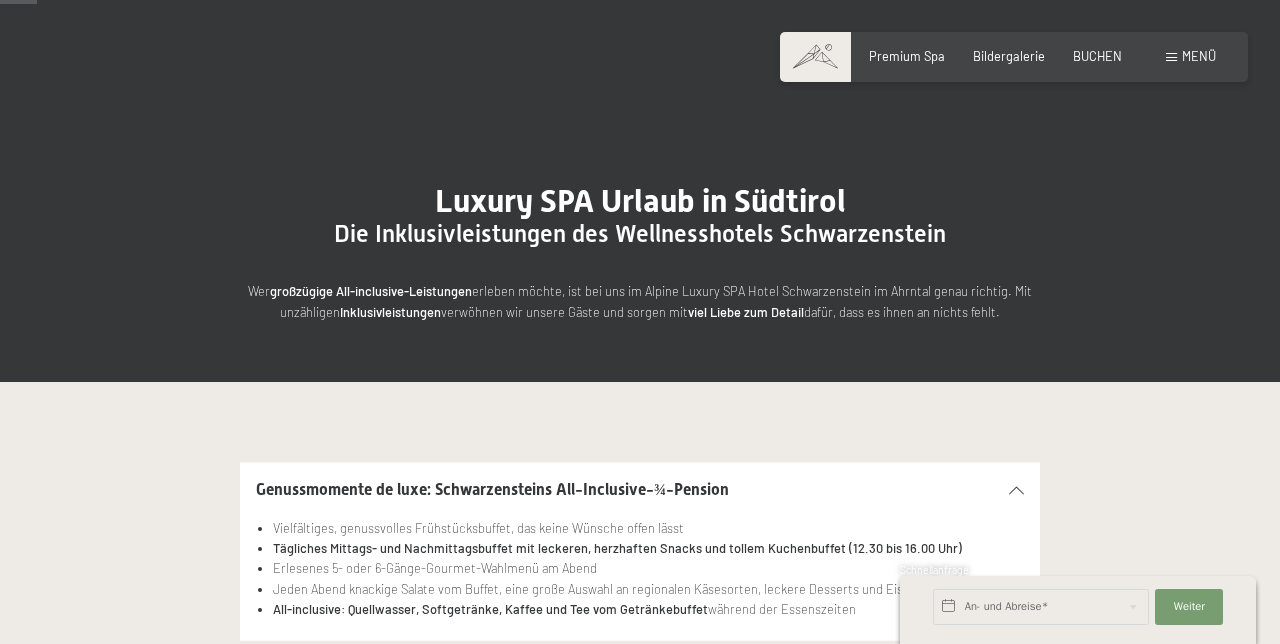 scroll, scrollTop: 0, scrollLeft: 0, axis: both 